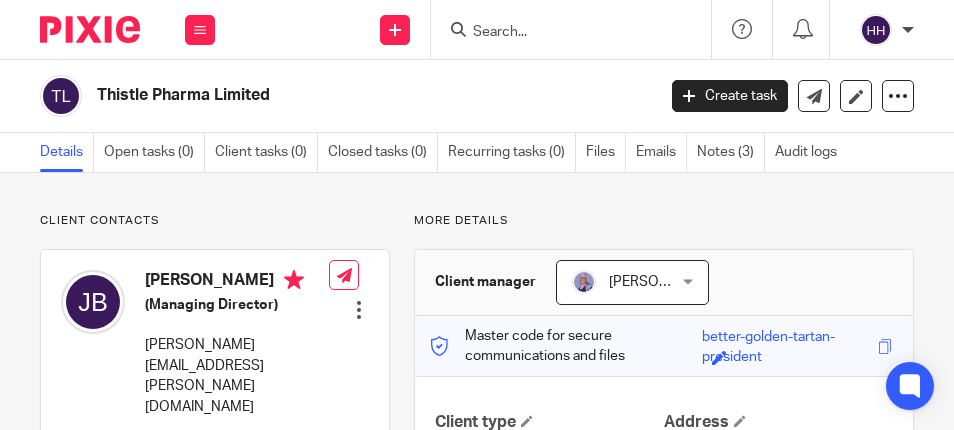 scroll, scrollTop: 0, scrollLeft: 0, axis: both 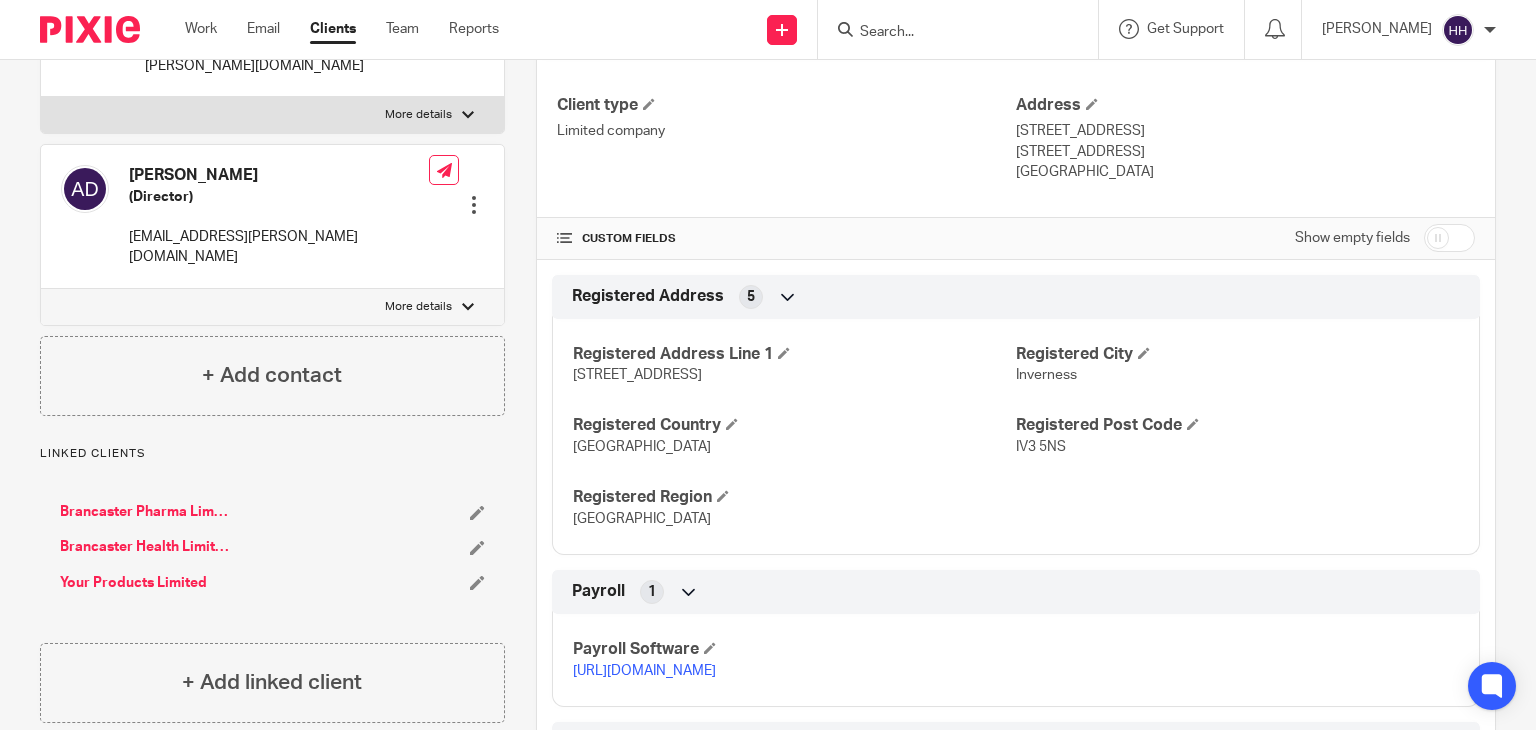 click at bounding box center (964, 29) 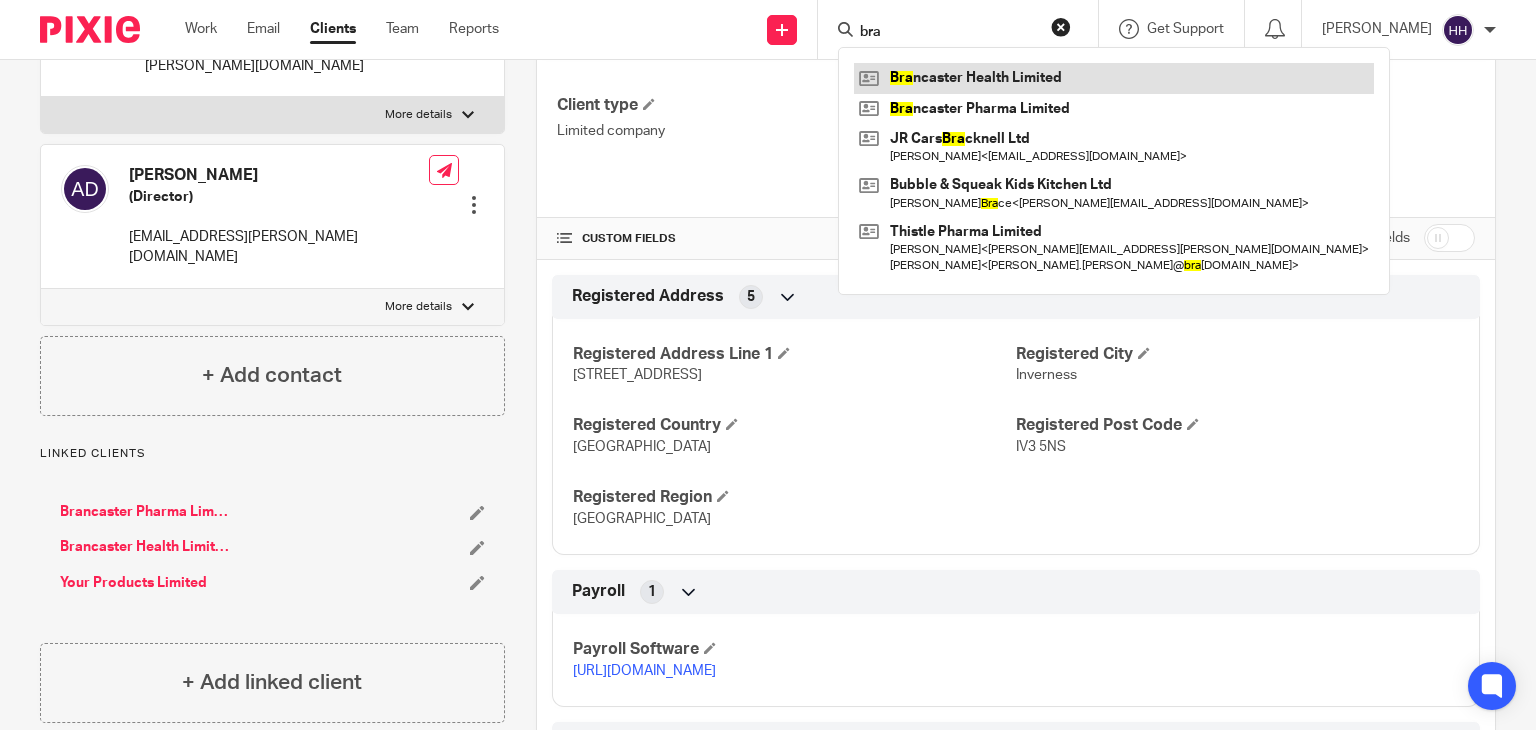 type on "bra" 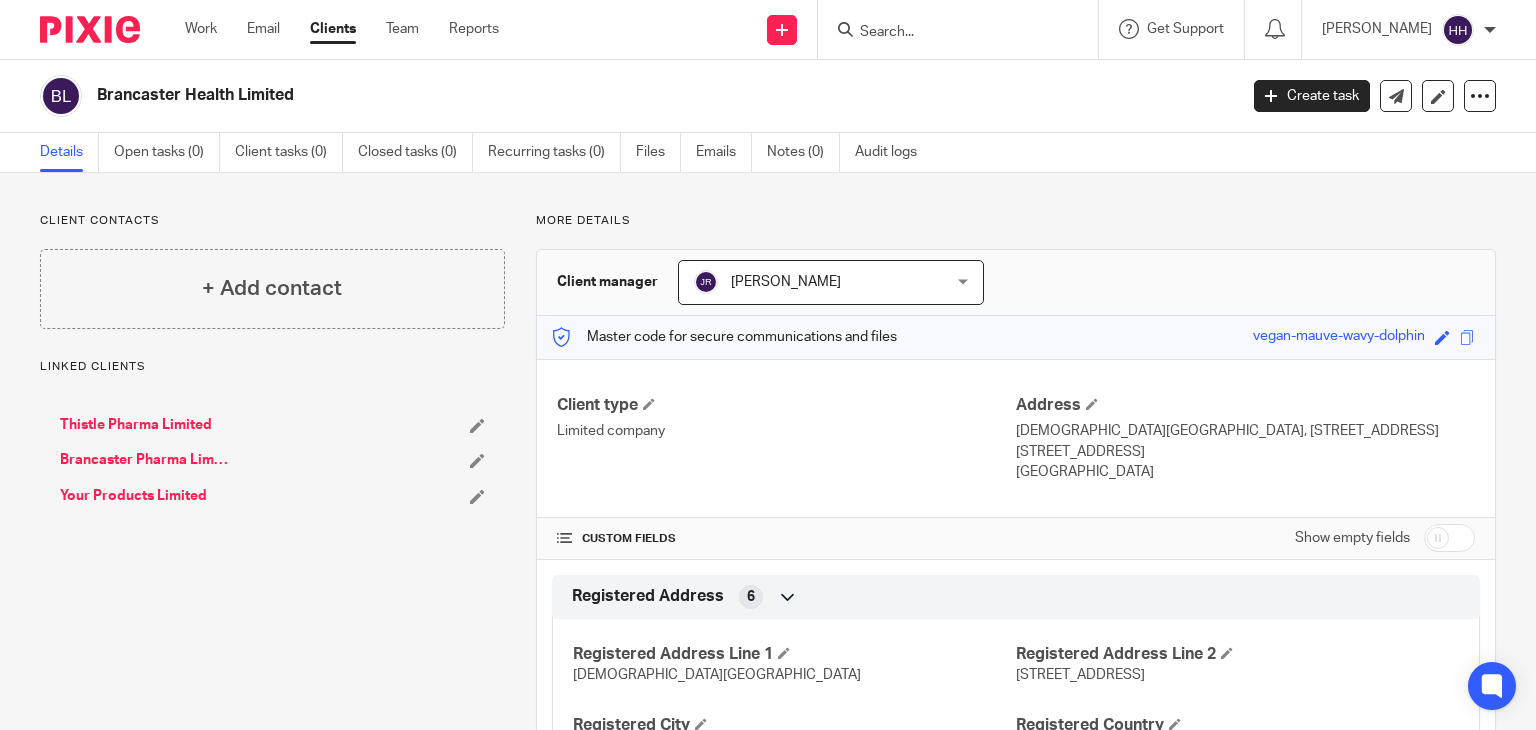 scroll, scrollTop: 0, scrollLeft: 0, axis: both 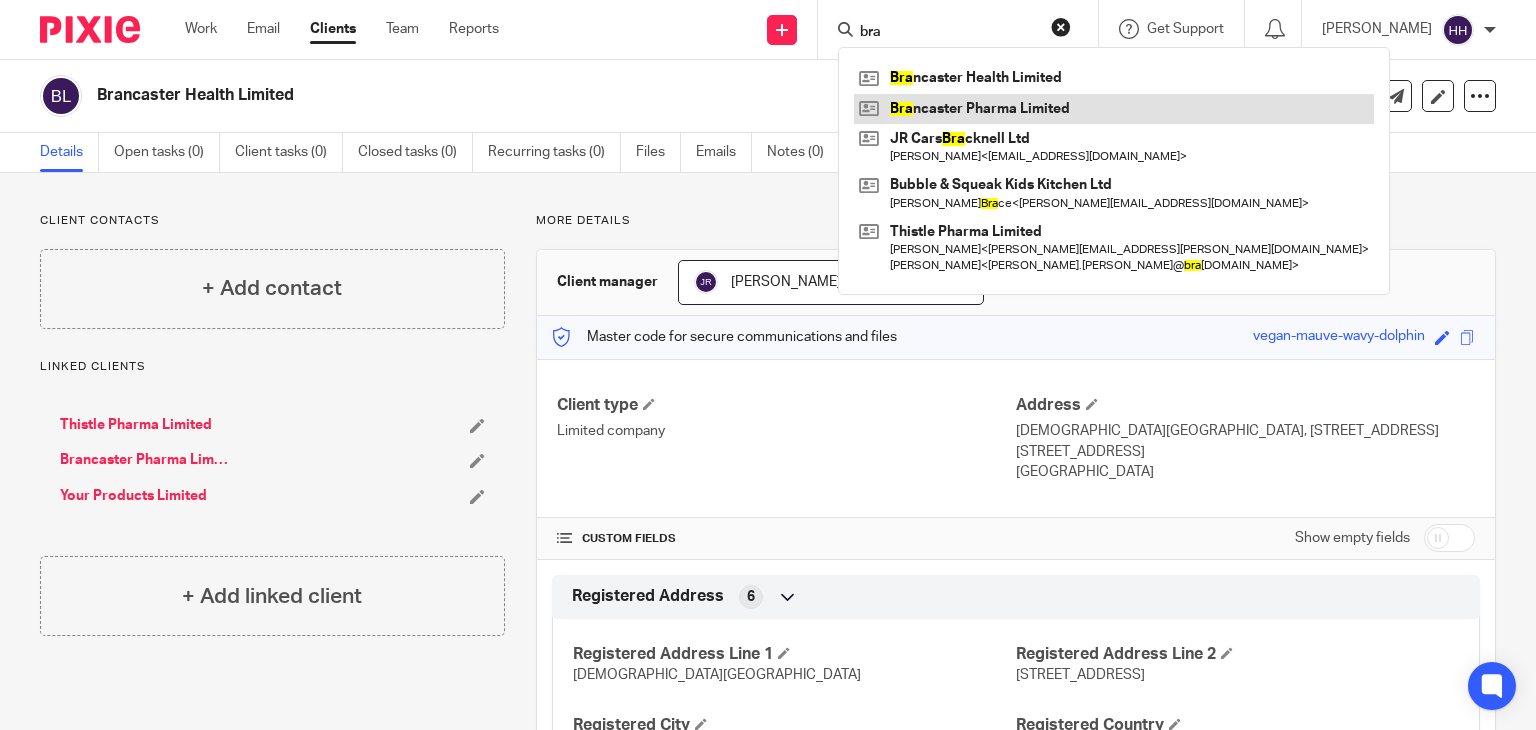 type on "bra" 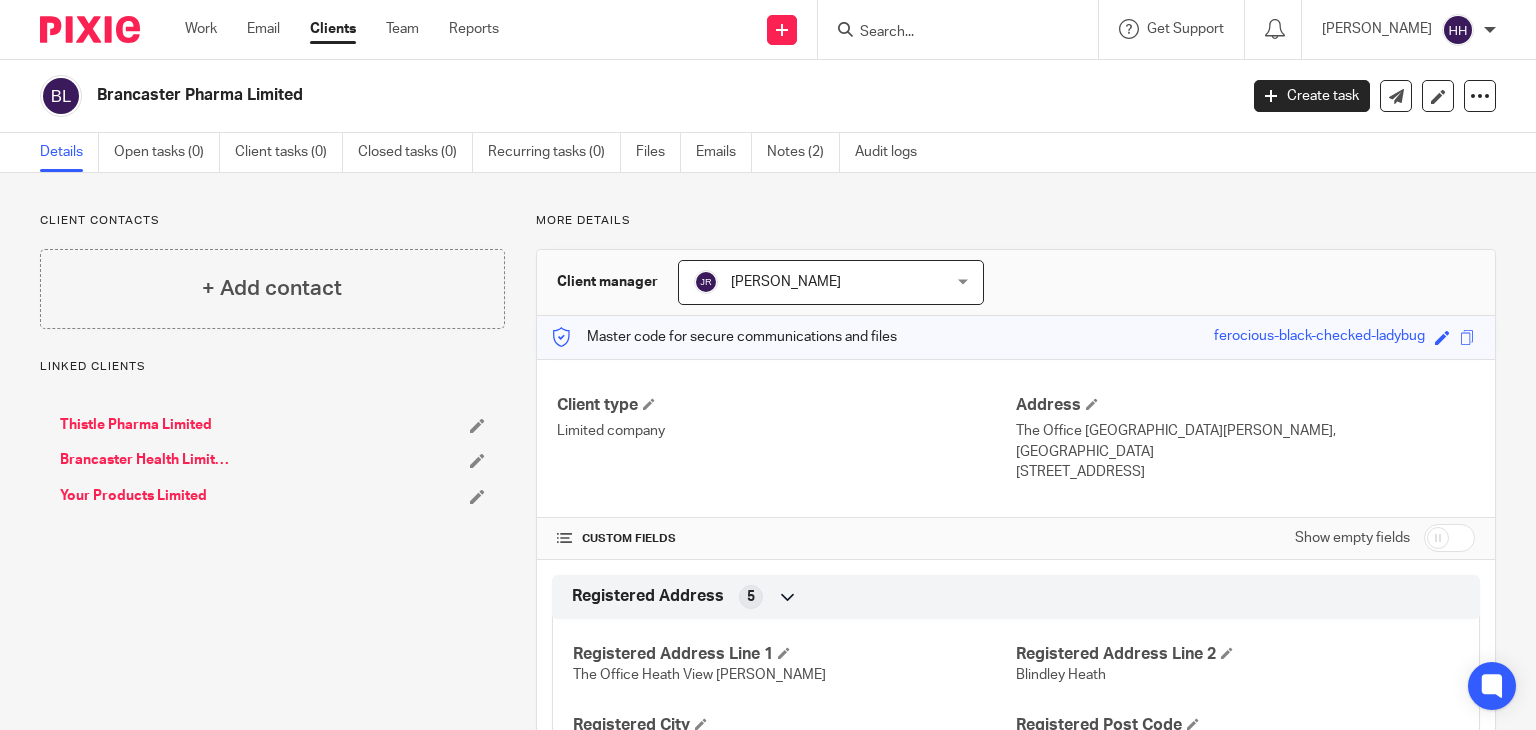 scroll, scrollTop: 0, scrollLeft: 0, axis: both 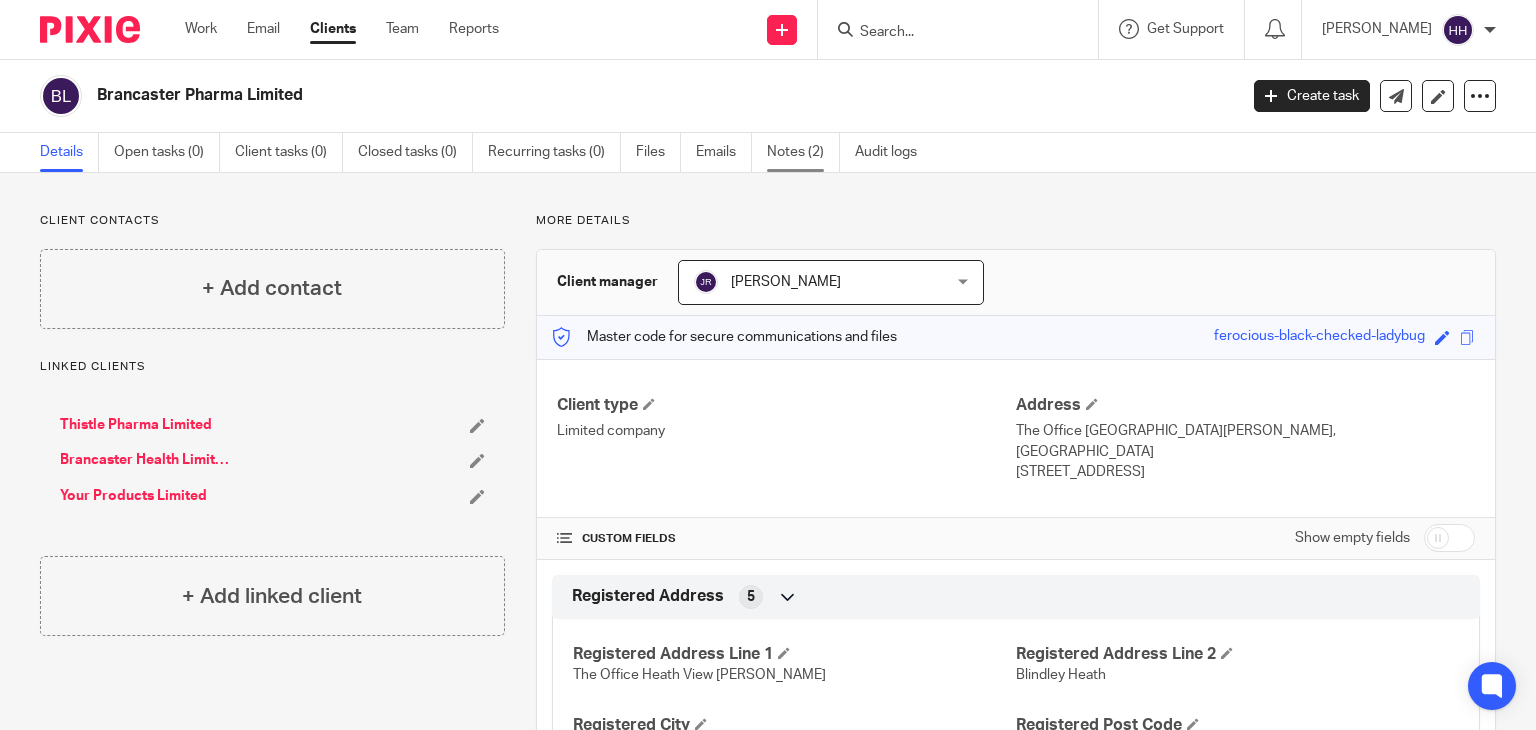 click on "Notes (2)" at bounding box center (803, 152) 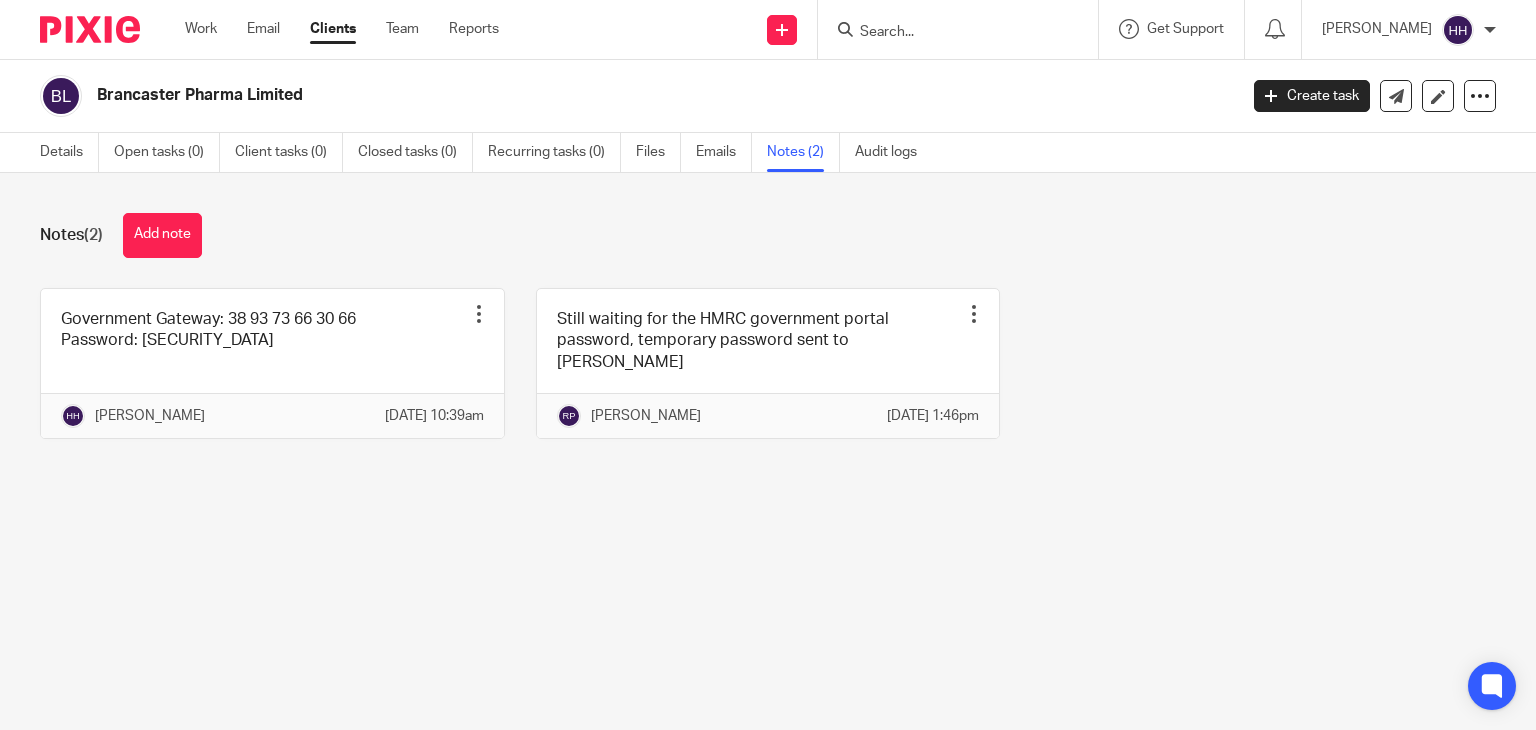 scroll, scrollTop: 0, scrollLeft: 0, axis: both 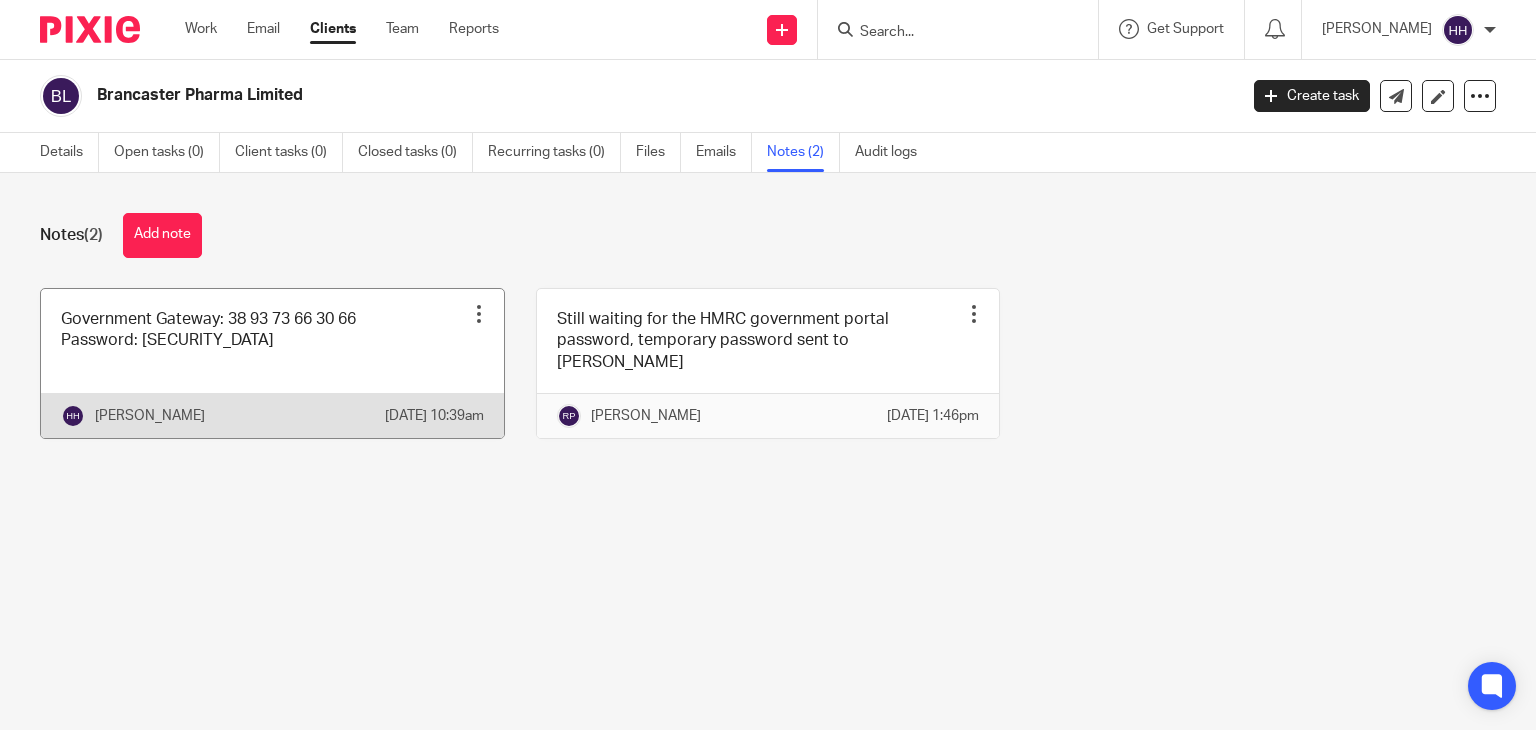 click at bounding box center [272, 363] 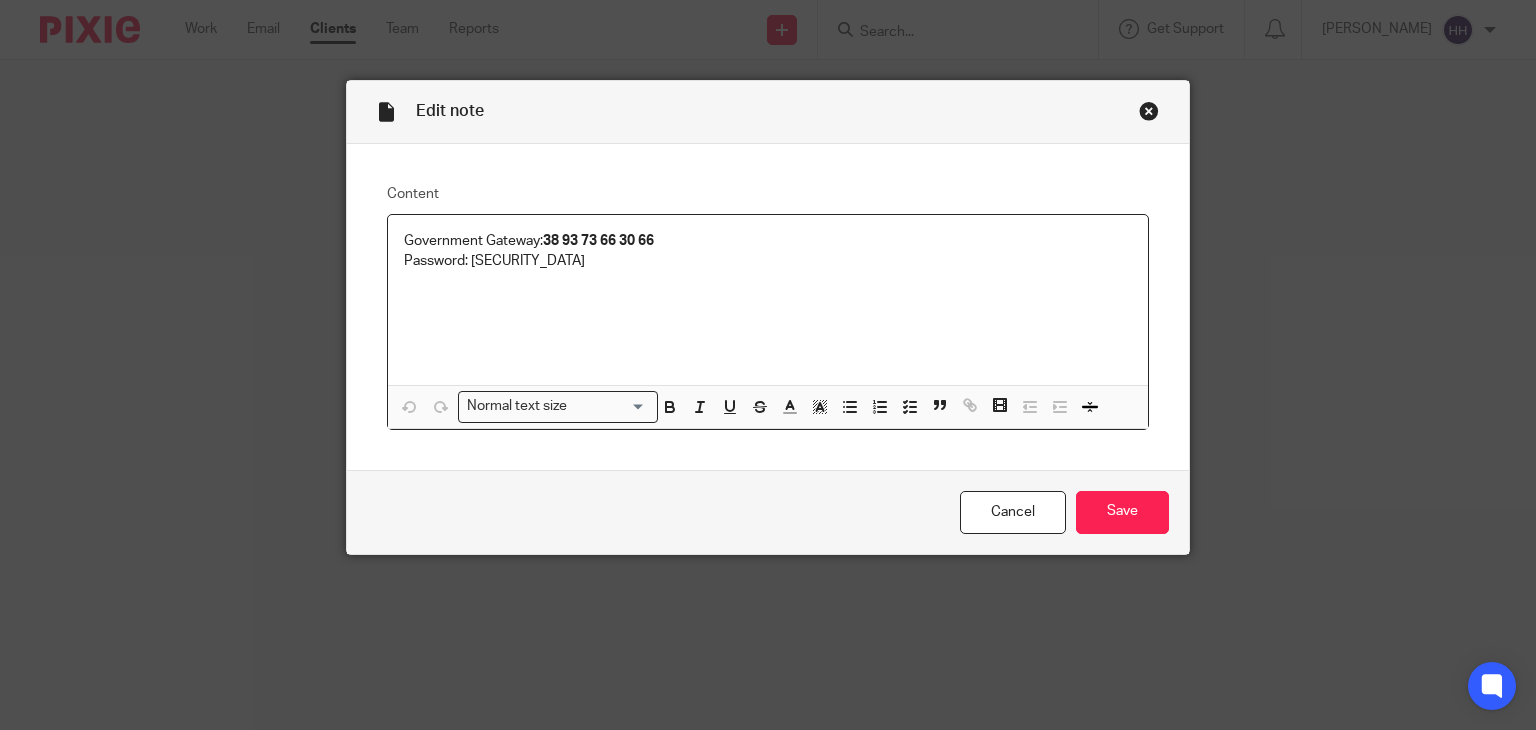 scroll, scrollTop: 0, scrollLeft: 0, axis: both 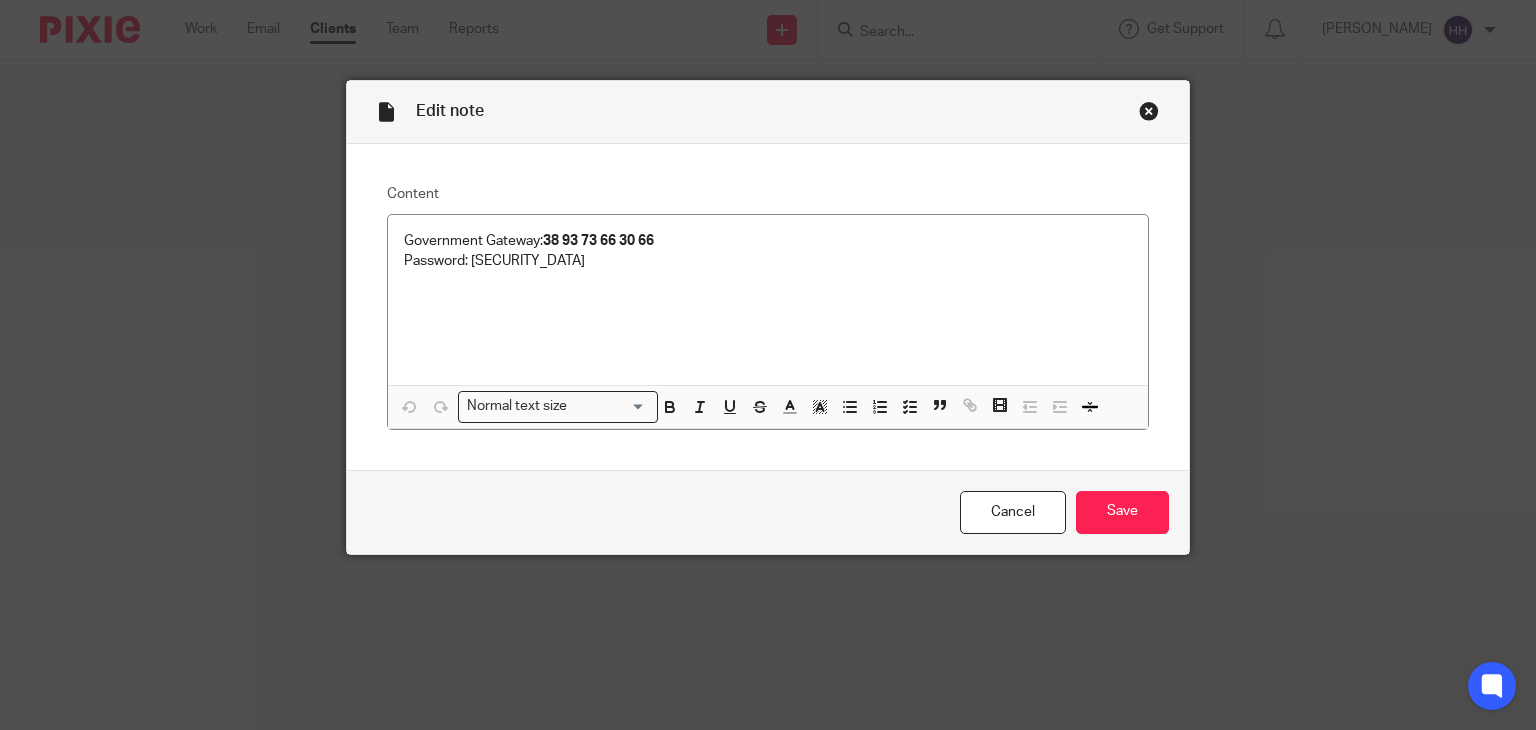 click on "Password: [SECURITY_DATA]" at bounding box center (768, 261) 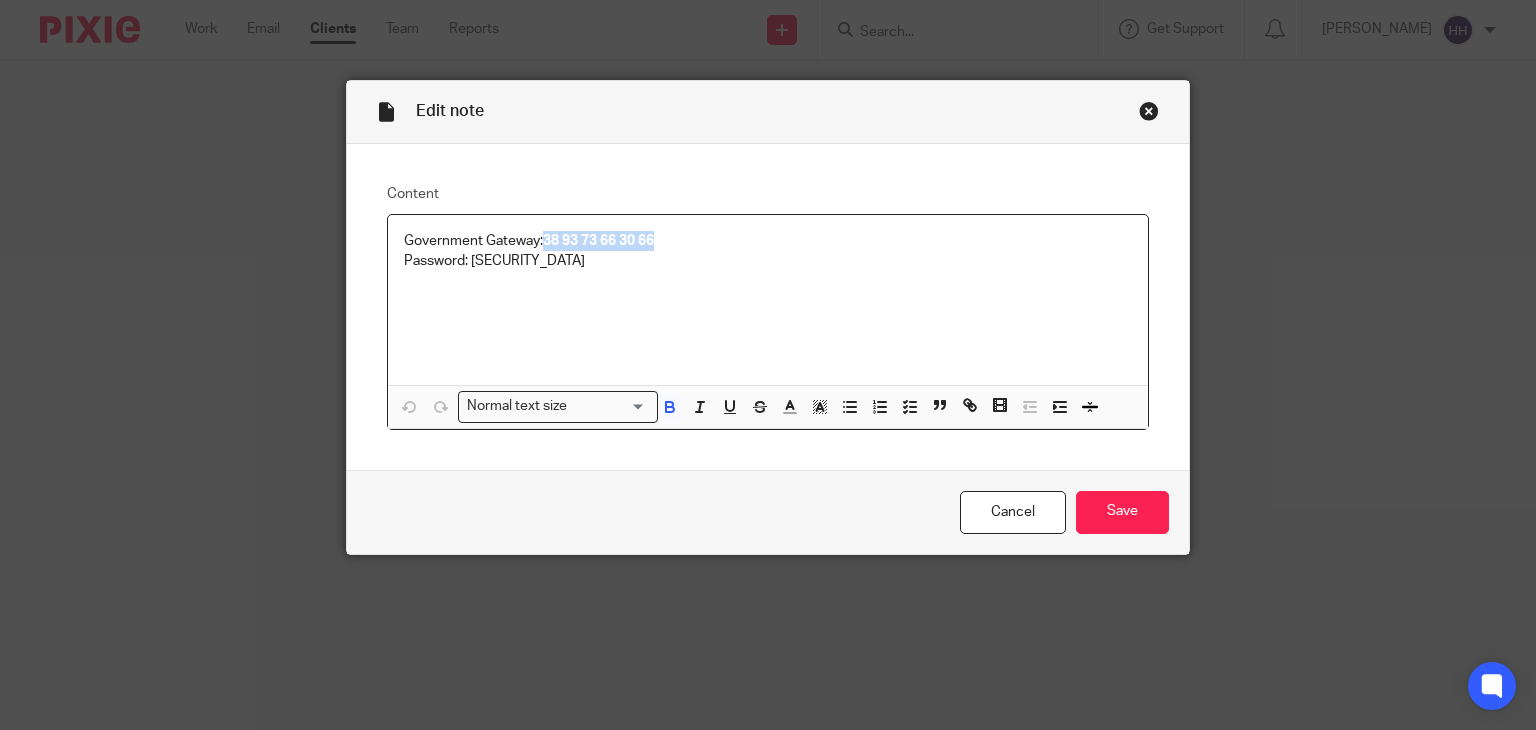 drag, startPoint x: 538, startPoint y: 238, endPoint x: 686, endPoint y: 233, distance: 148.08444 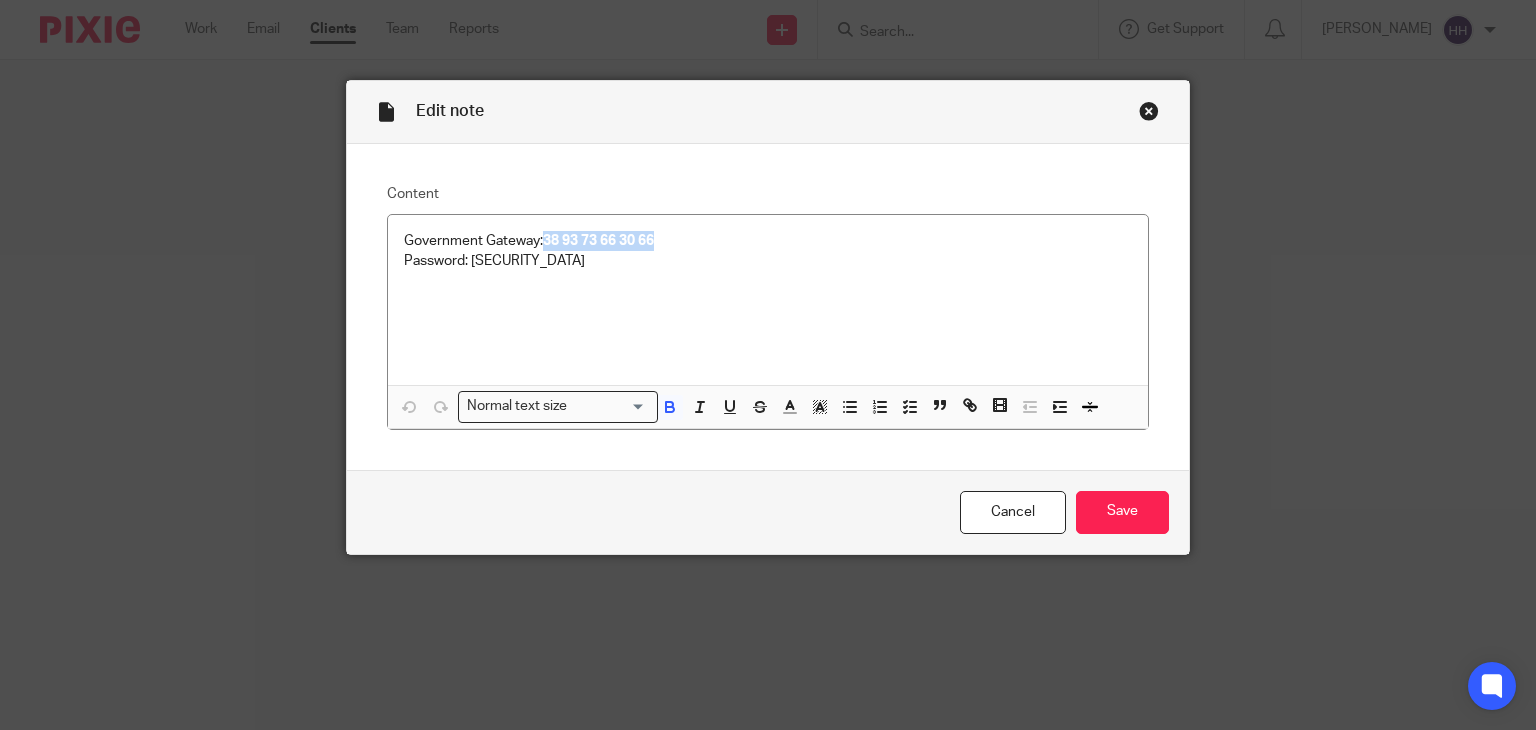 click at bounding box center (1149, 111) 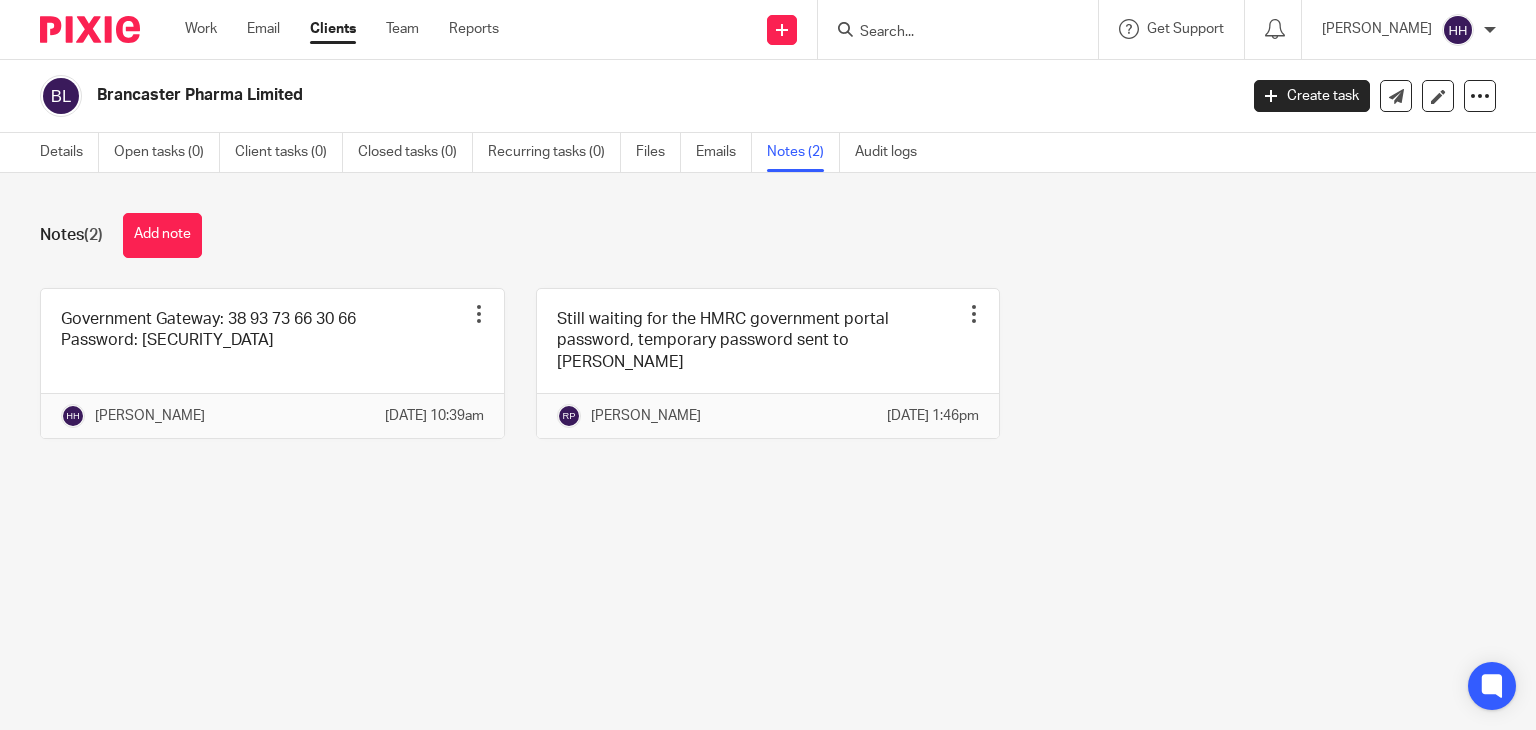 scroll, scrollTop: 0, scrollLeft: 0, axis: both 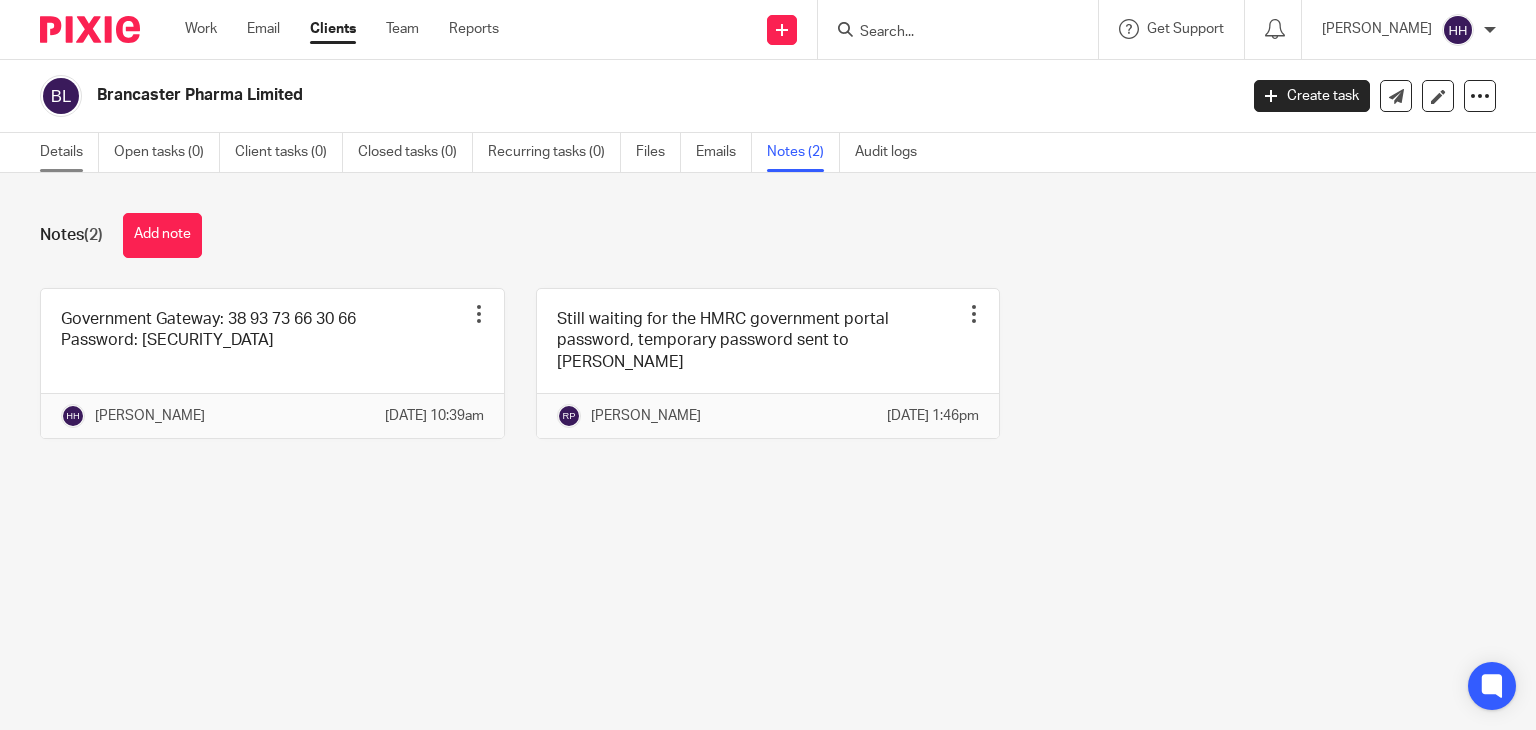 click on "Details" at bounding box center [69, 152] 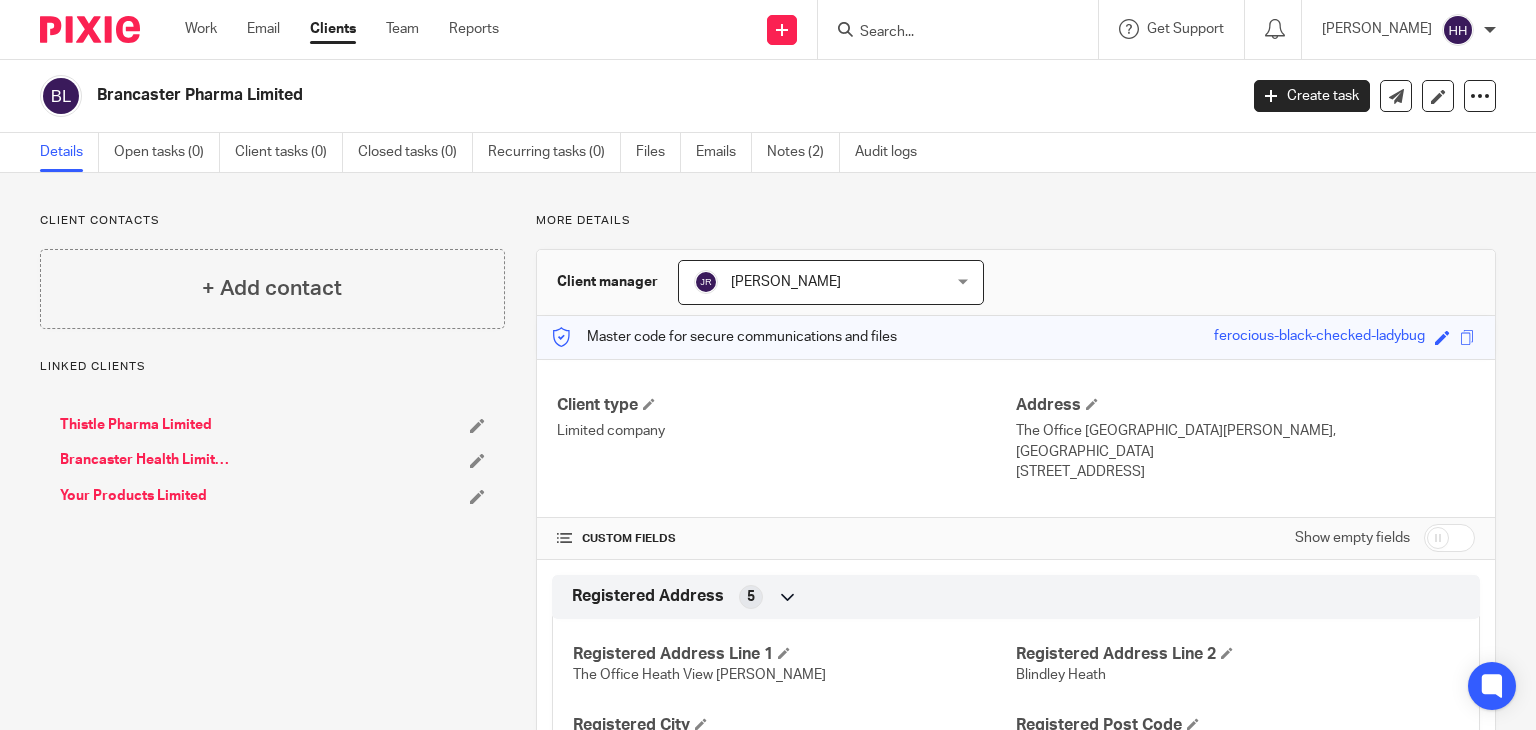 scroll, scrollTop: 0, scrollLeft: 0, axis: both 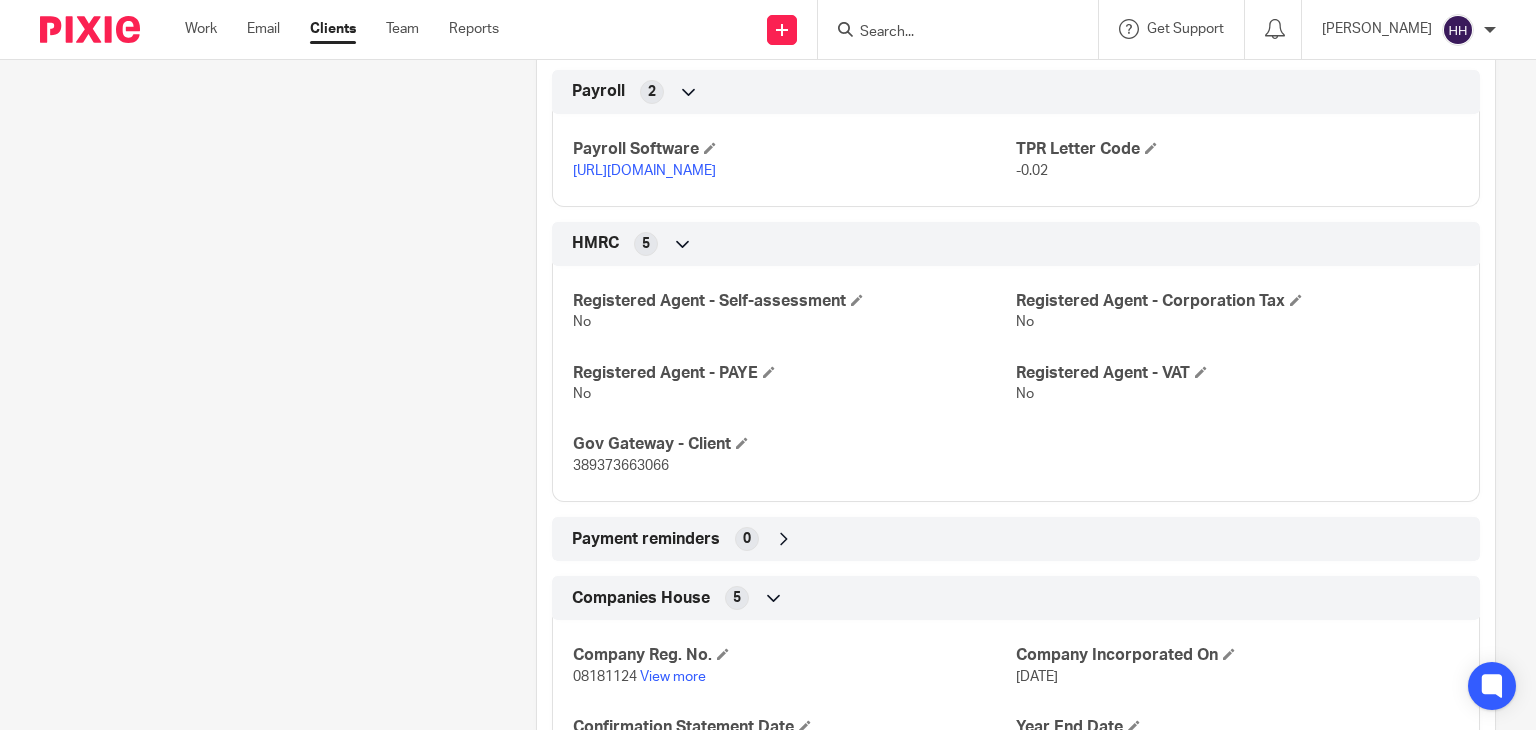 click on "389373663066" at bounding box center [621, 466] 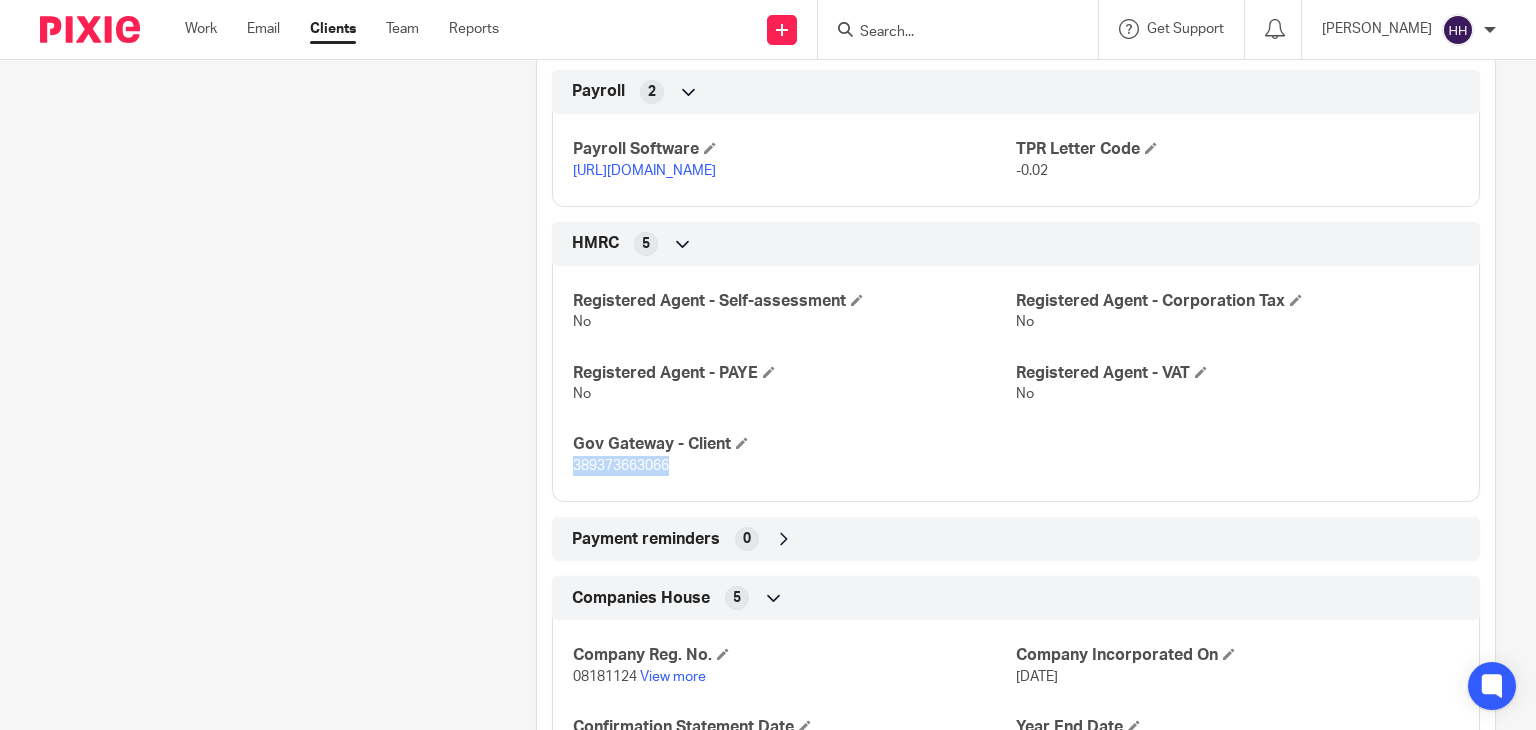 click on "389373663066" at bounding box center (621, 466) 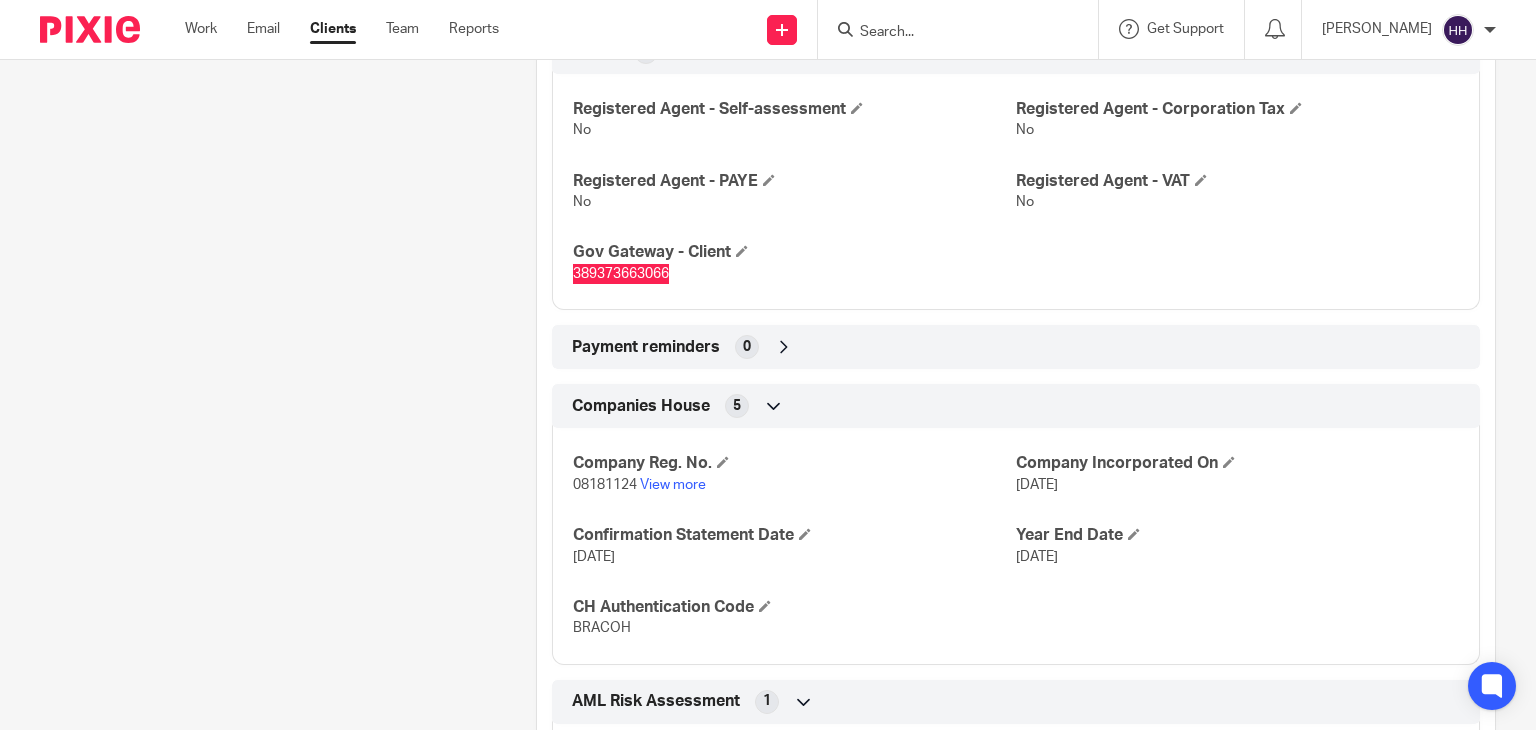scroll, scrollTop: 1000, scrollLeft: 0, axis: vertical 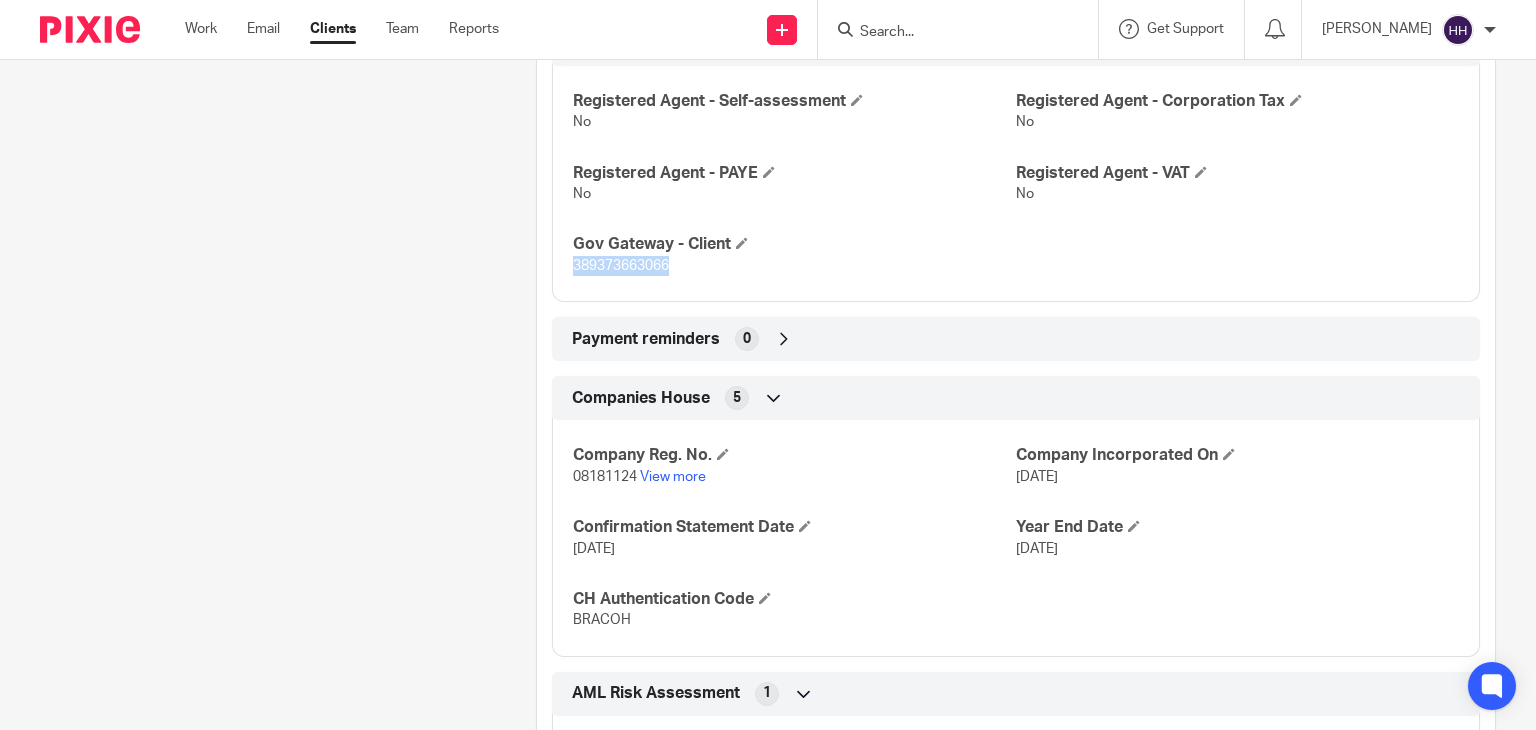 click on "389373663066" at bounding box center [621, 266] 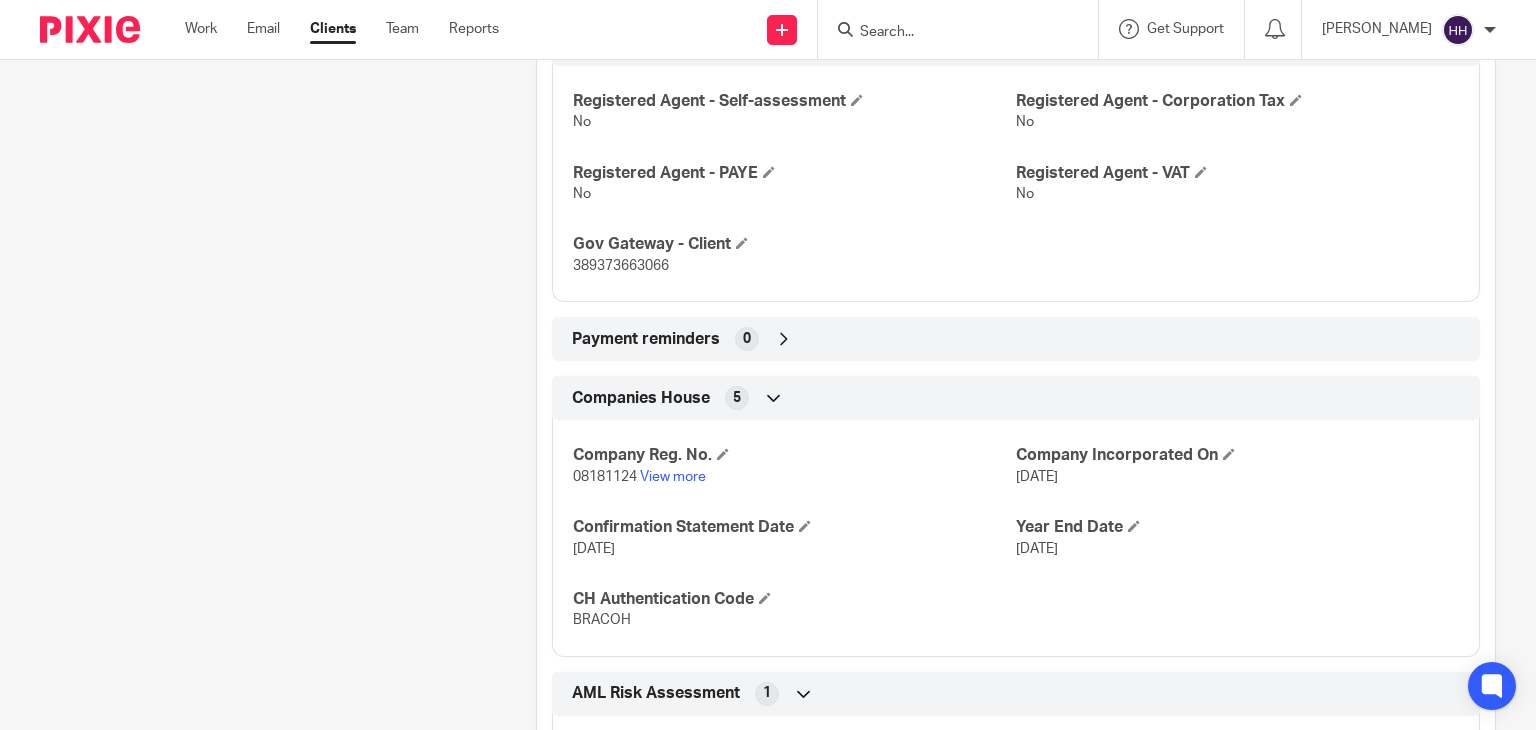 click at bounding box center [958, 29] 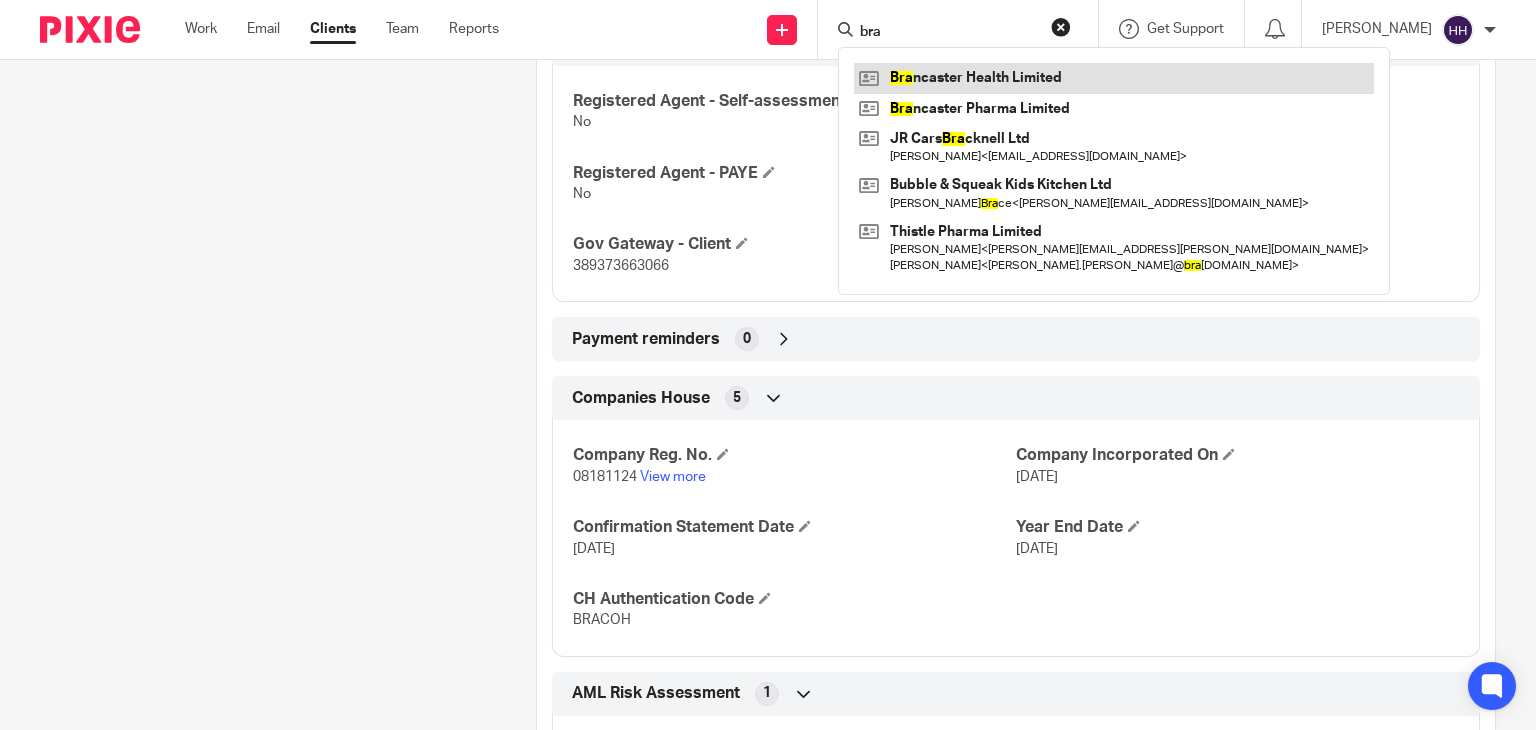 type on "bra" 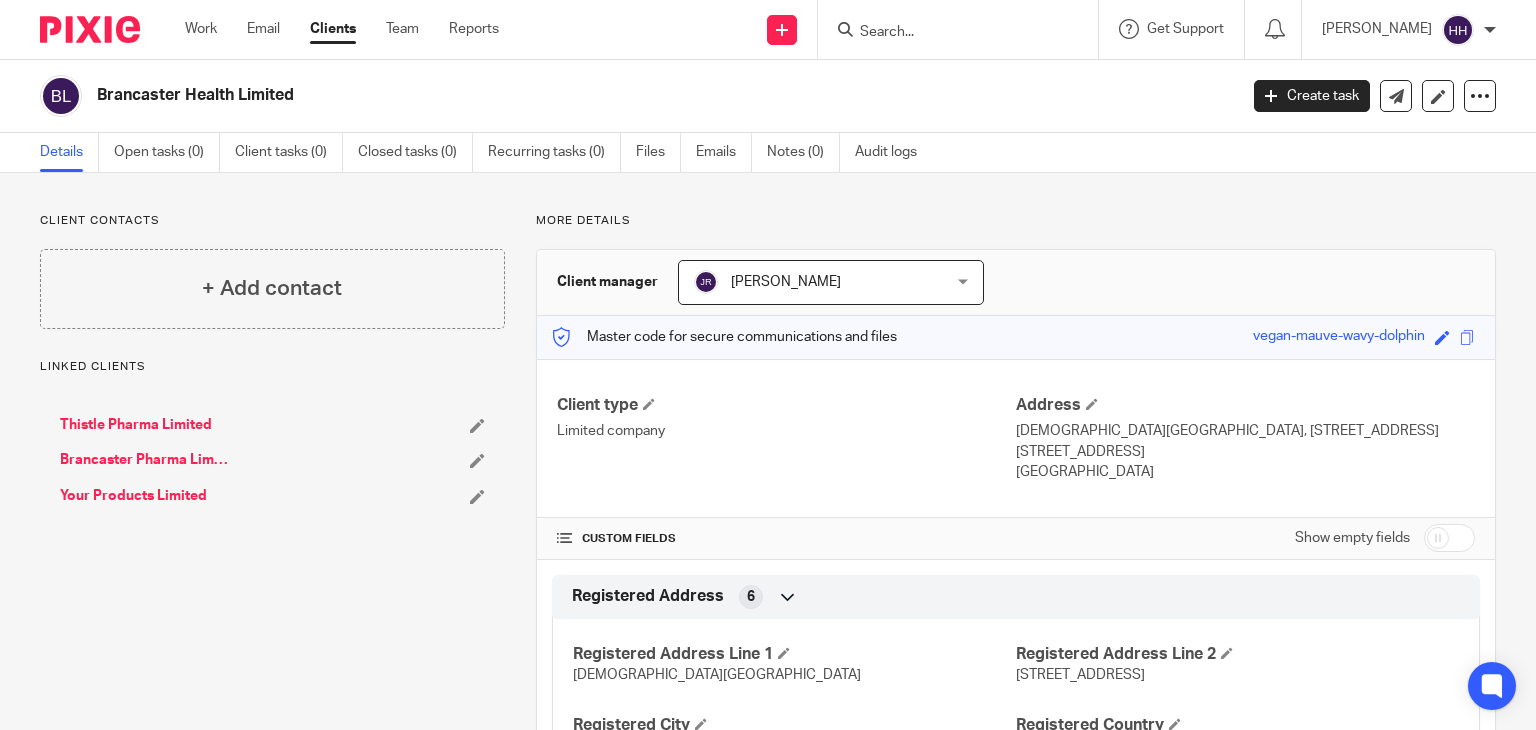 scroll, scrollTop: 0, scrollLeft: 0, axis: both 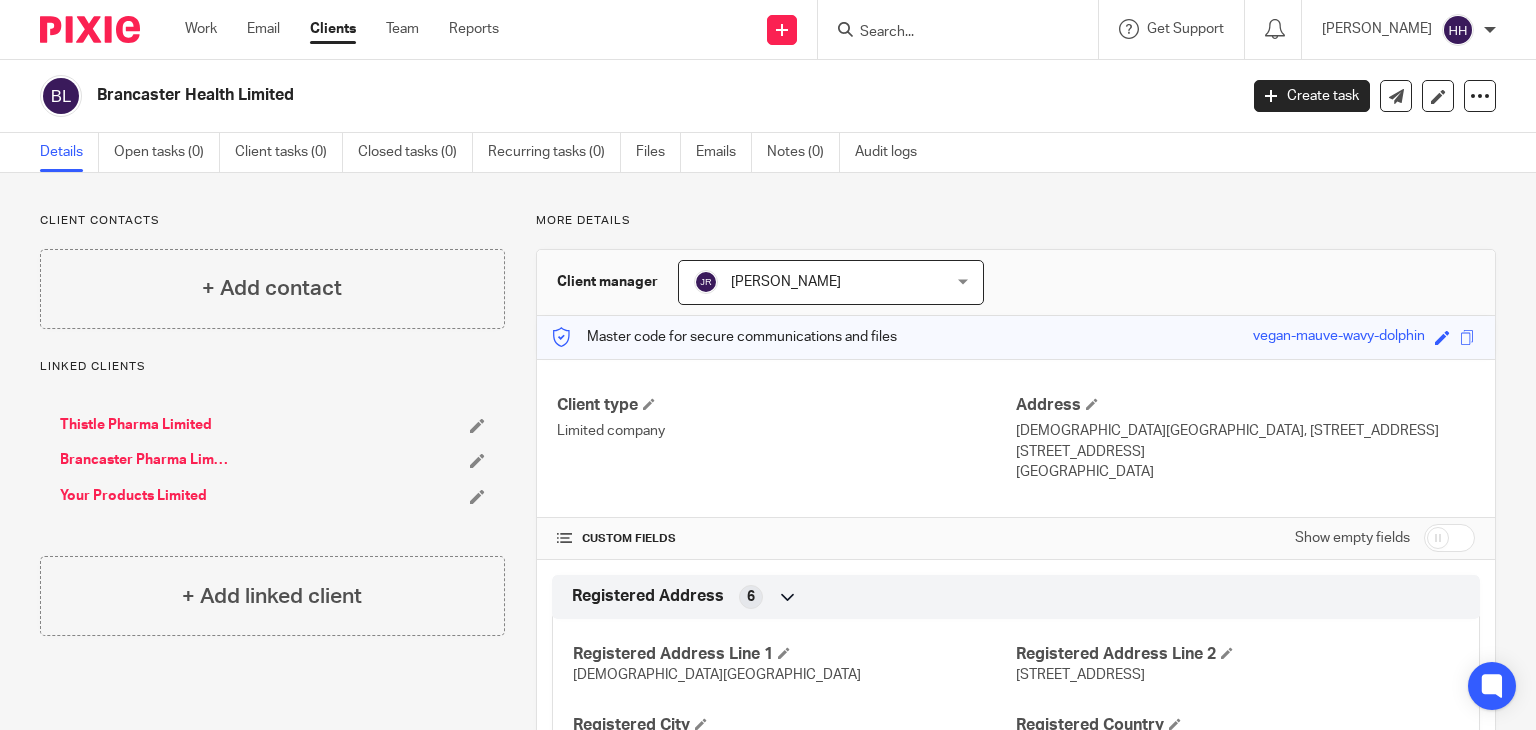 click at bounding box center [948, 33] 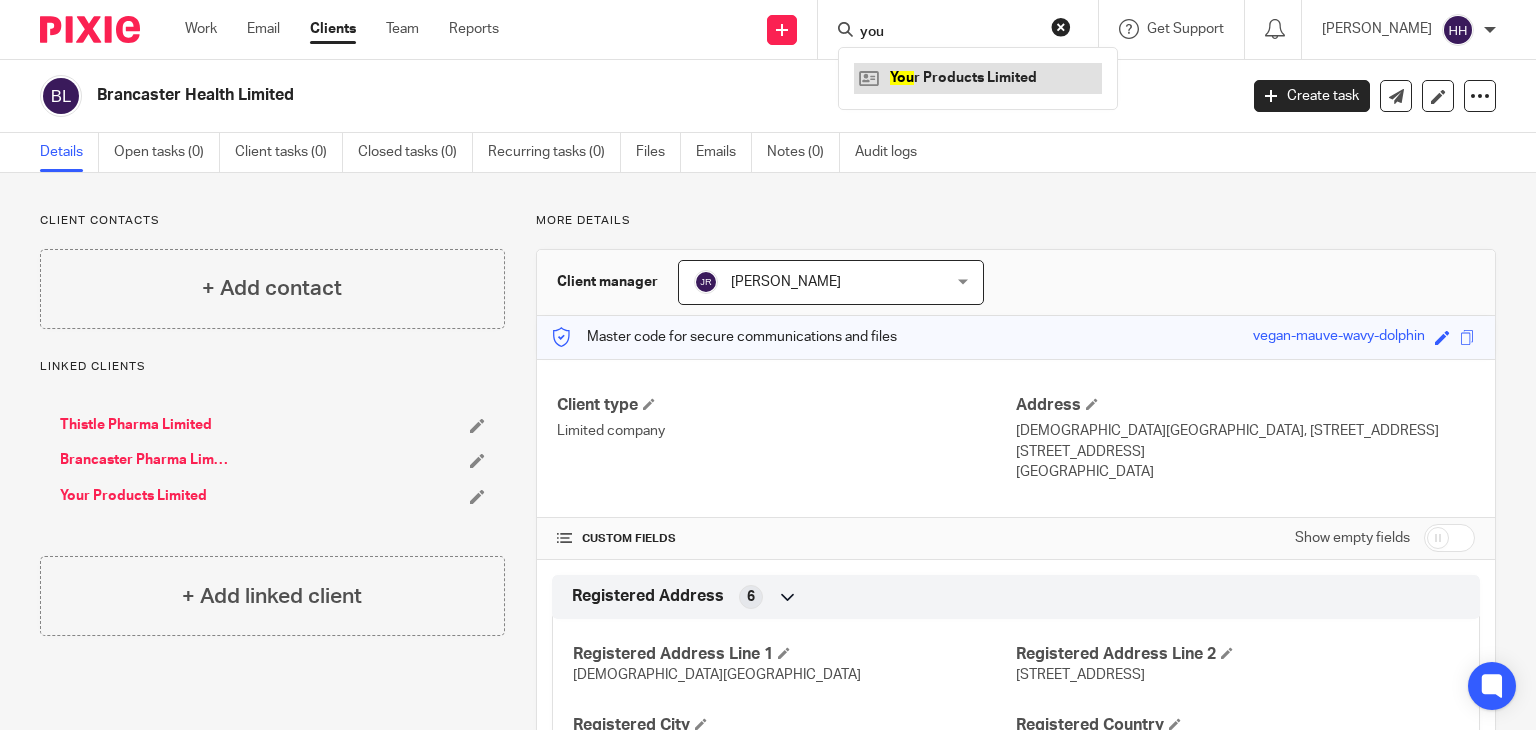 type on "you" 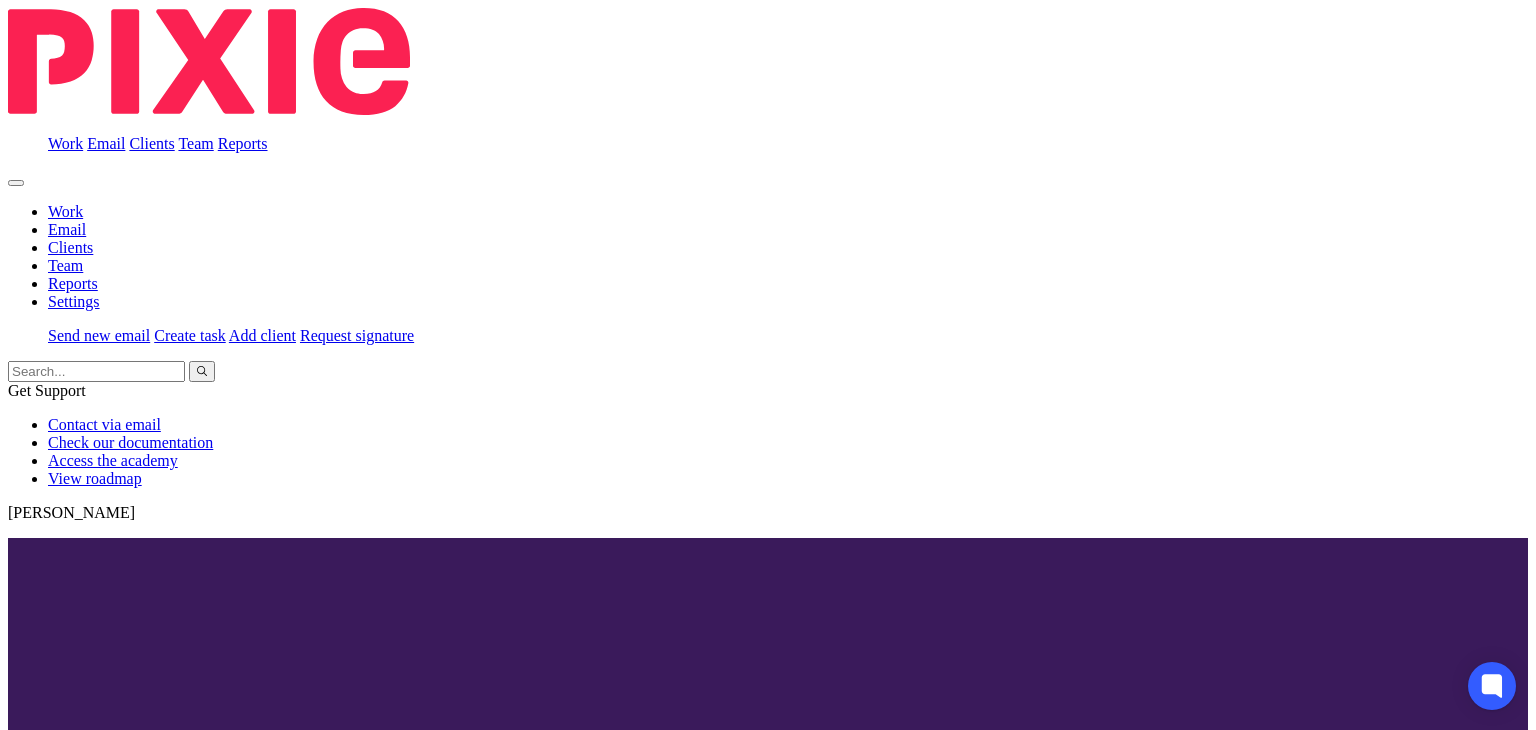 scroll, scrollTop: 0, scrollLeft: 0, axis: both 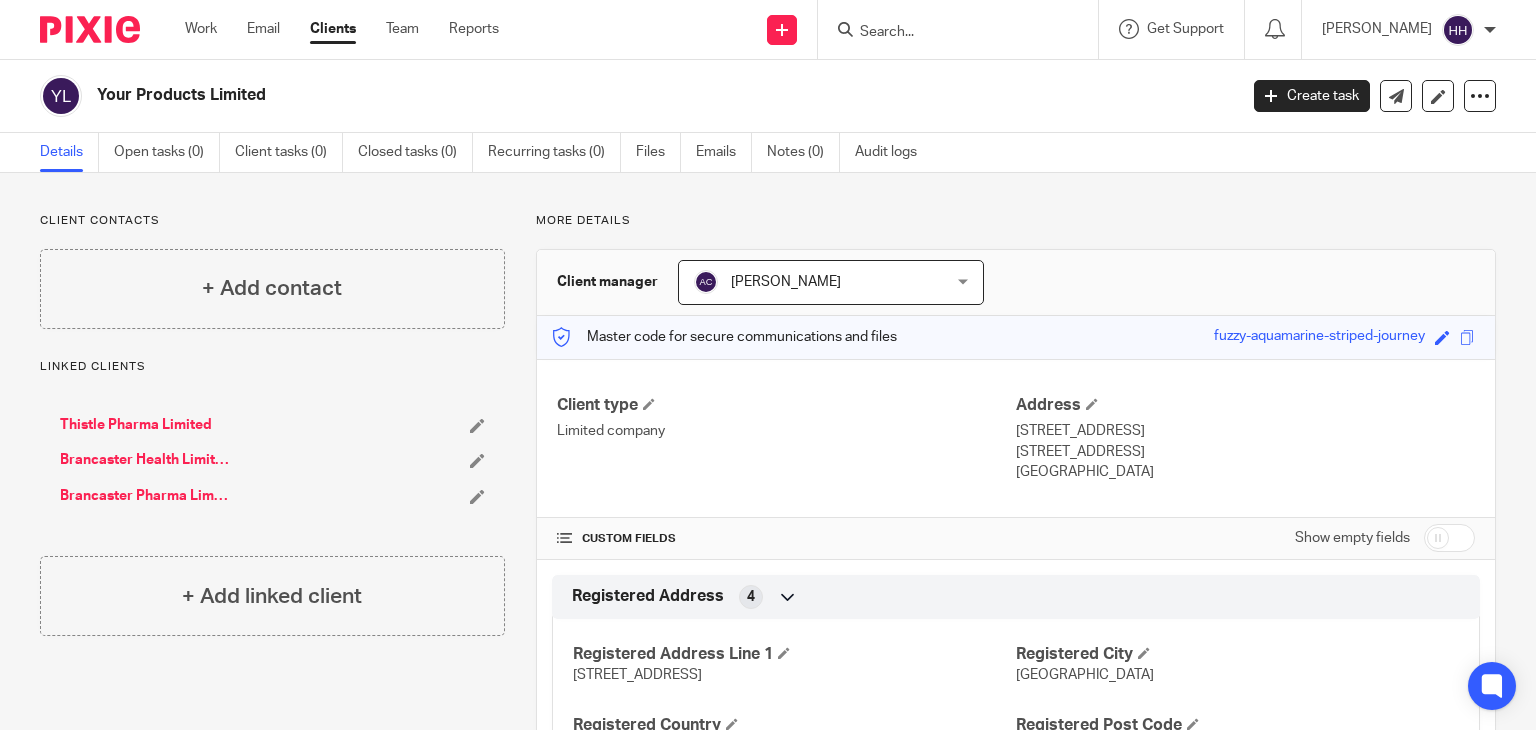 click at bounding box center (964, 29) 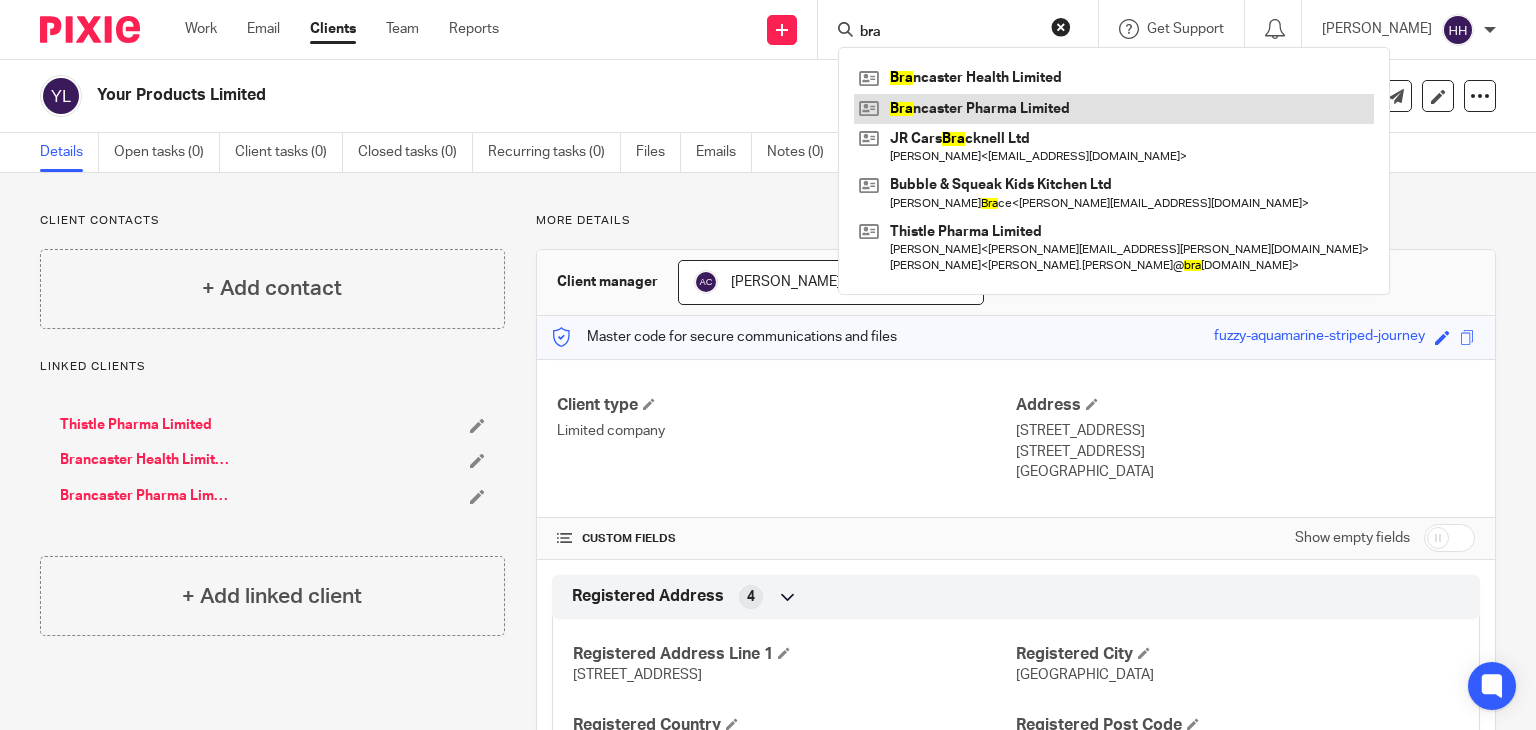 type on "bra" 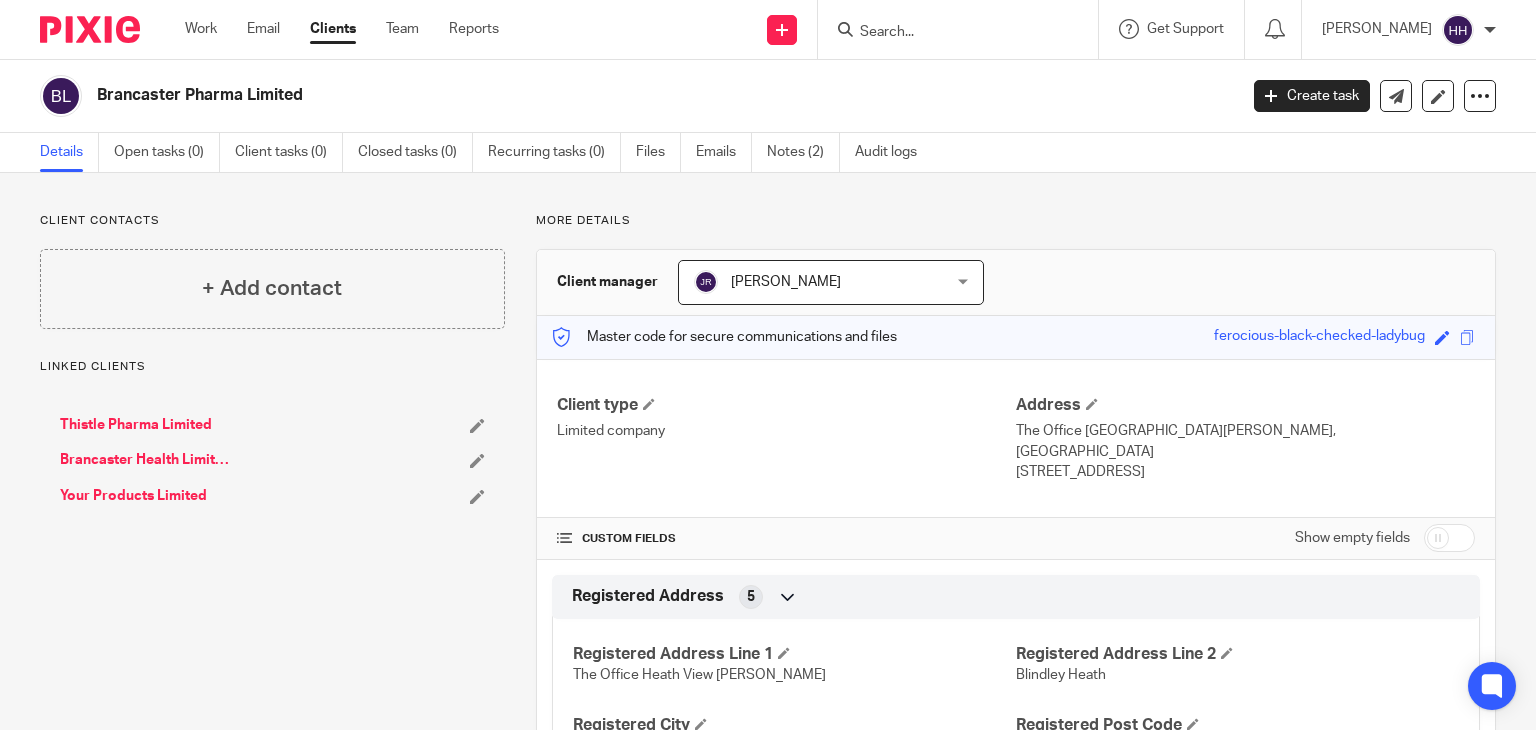 scroll, scrollTop: 0, scrollLeft: 0, axis: both 